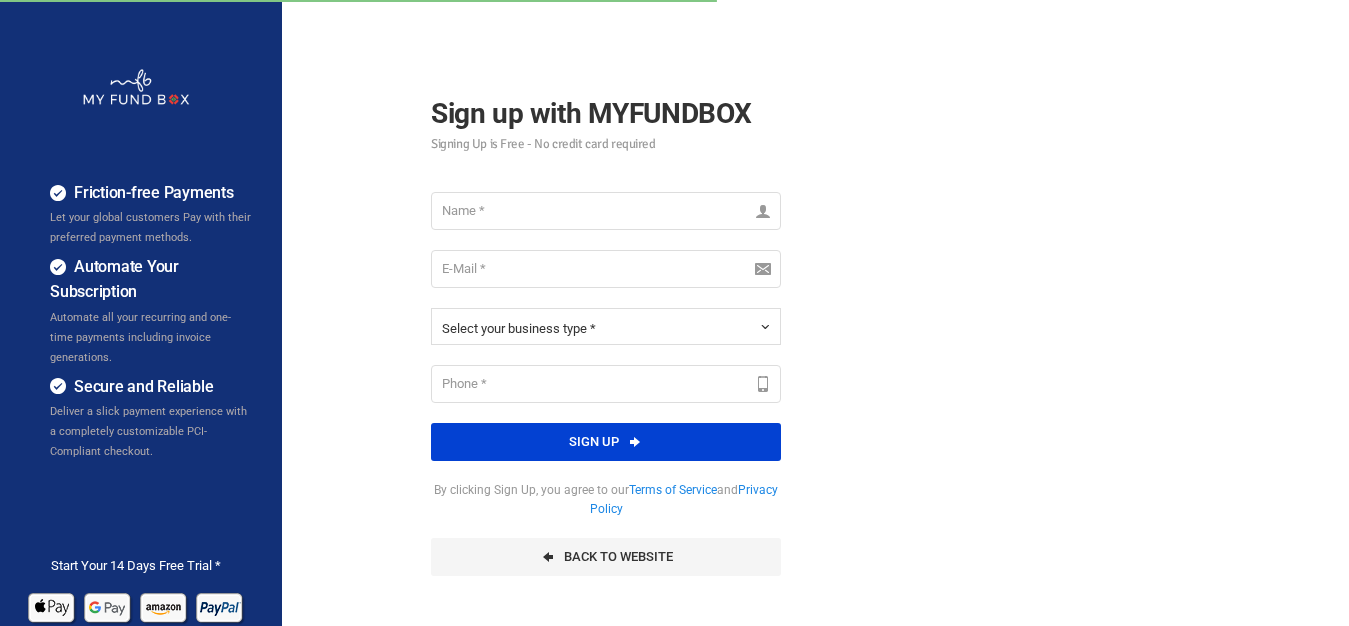 scroll, scrollTop: 0, scrollLeft: 0, axis: both 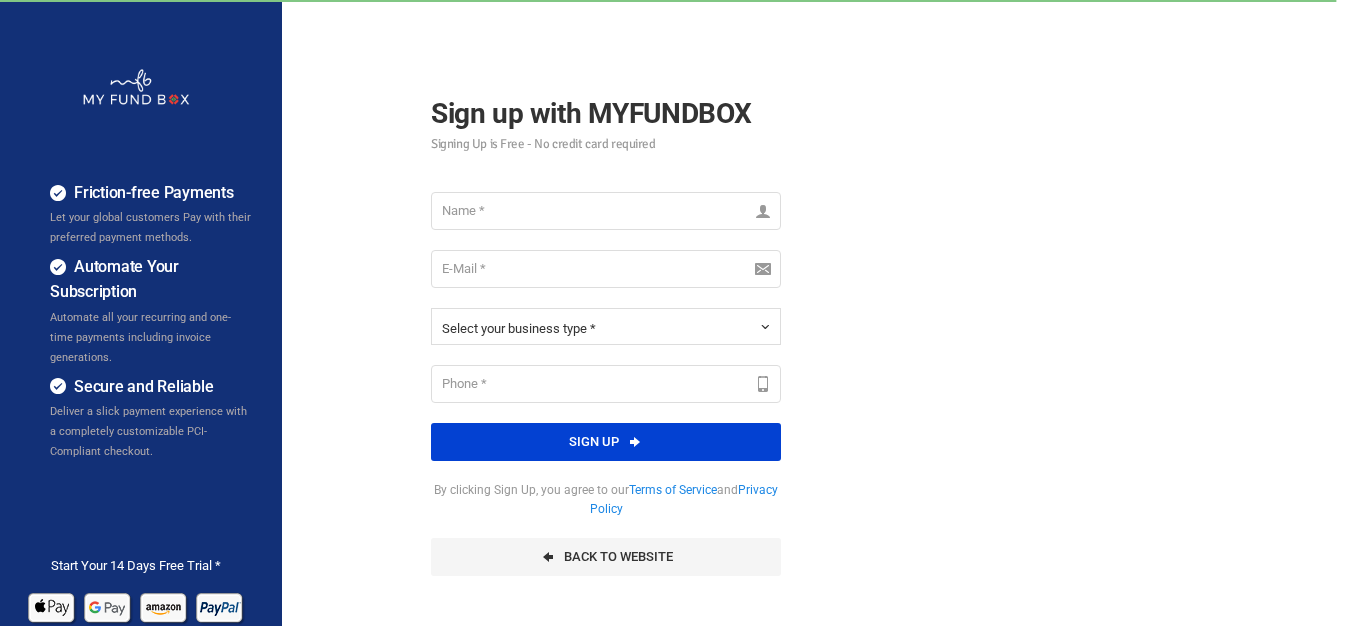 click on "Friction-free Payments
Let your global customers Pay with their preferred payment methods.
Automate Your Subscription
Automate all your recurring and one-time payments including invoice generations.
Secure and Reliable
Deliver a slick payment experience with a completely customizable PCI-Compliant checkout." at bounding box center [674, 500] 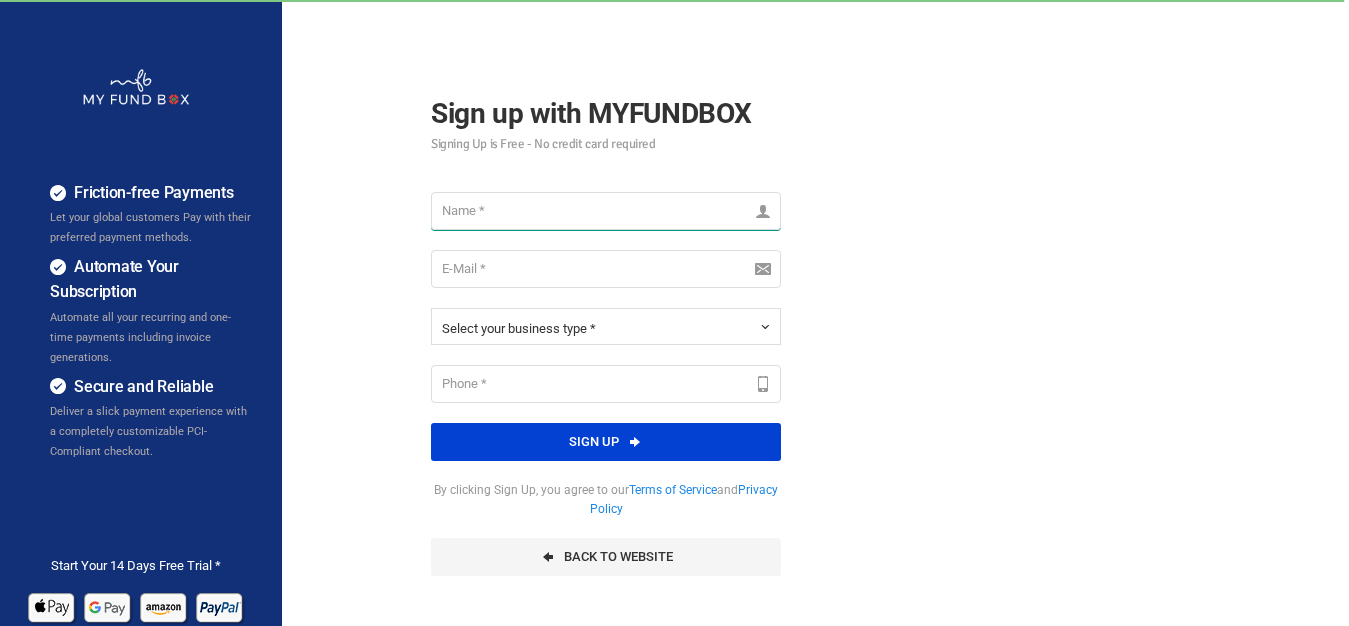 click at bounding box center [606, 211] 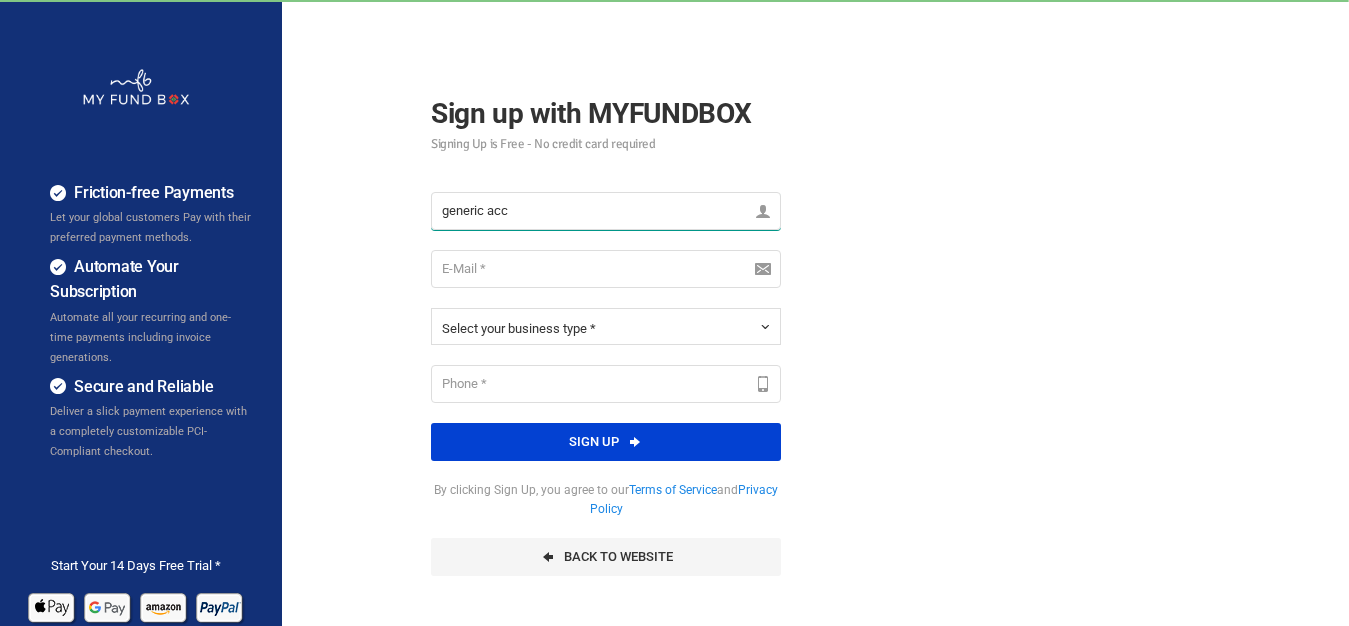drag, startPoint x: 537, startPoint y: 216, endPoint x: 17, endPoint y: 128, distance: 527.3936 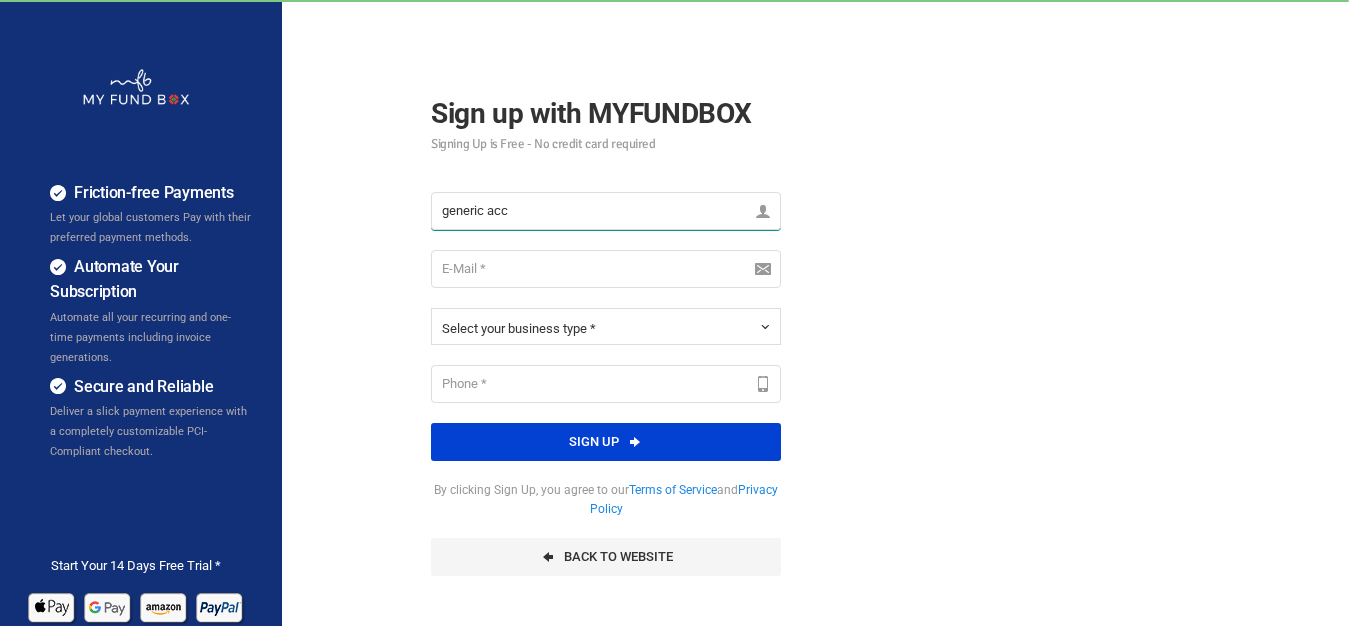 type on "generic acc" 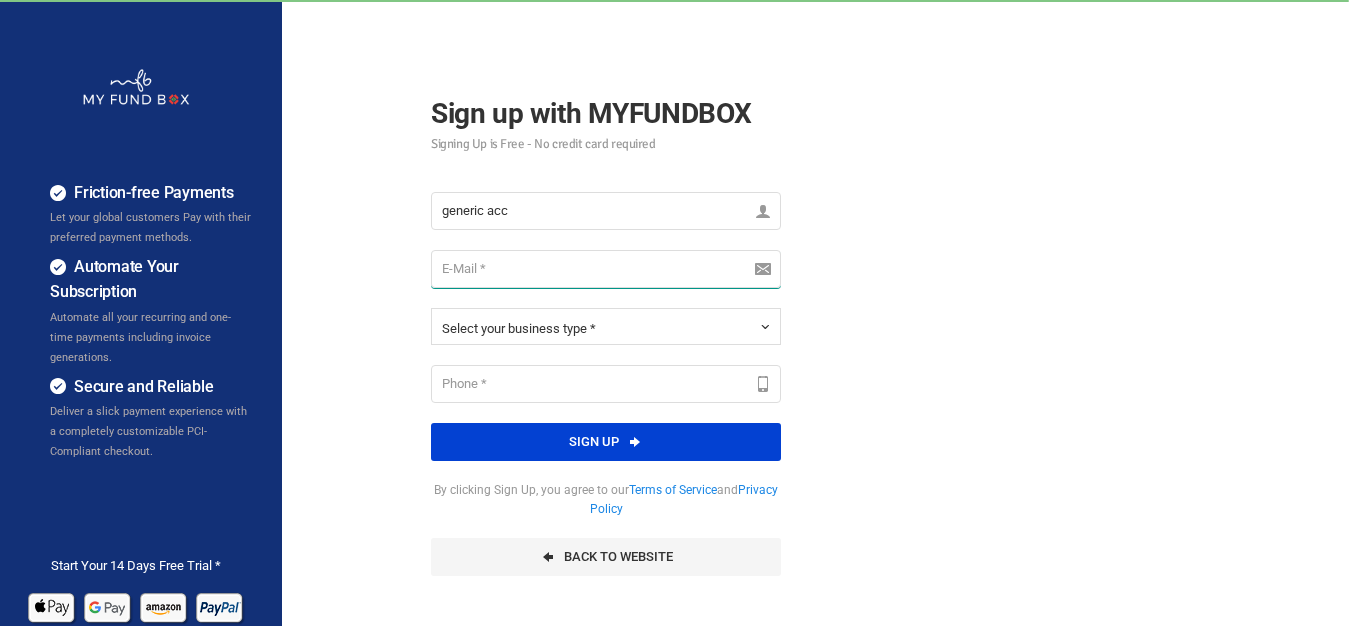 click at bounding box center [606, 269] 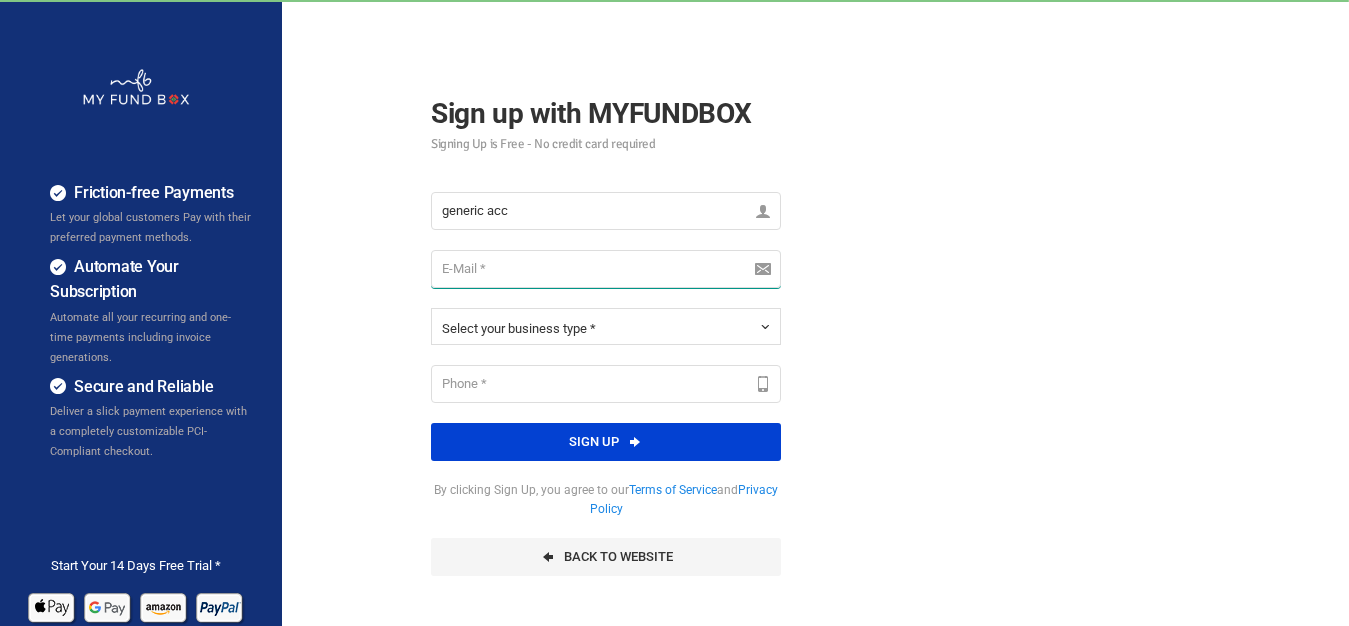 paste on "generic acc" 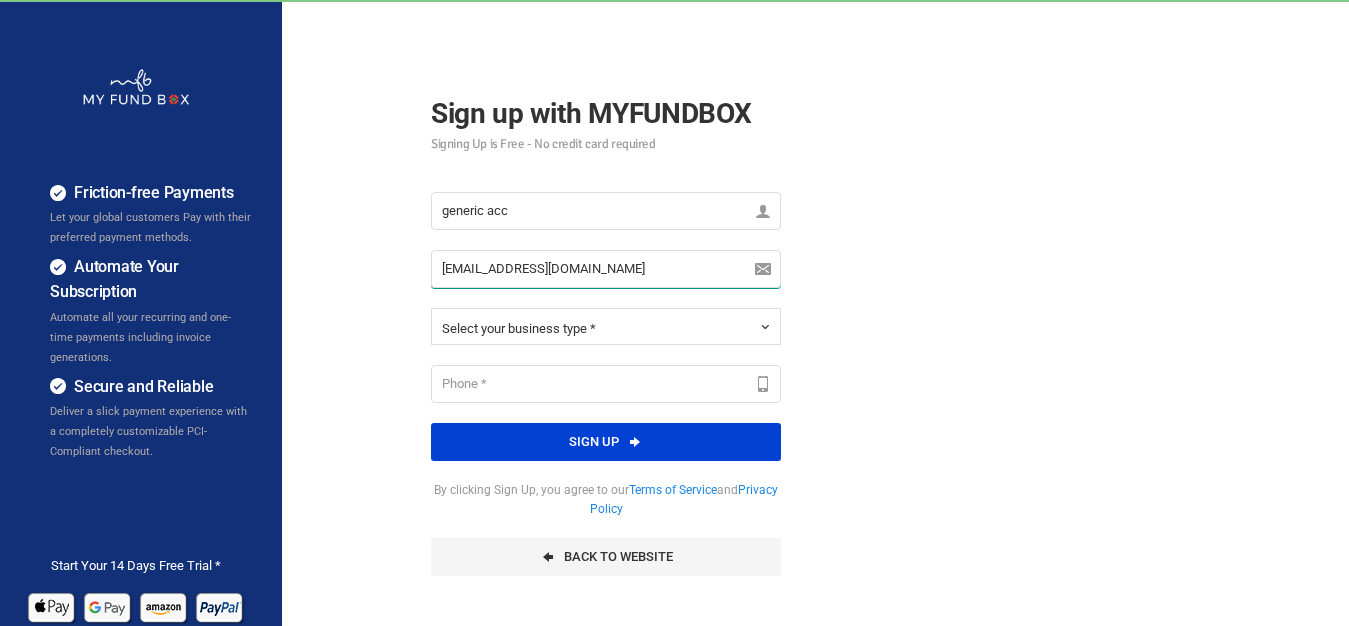type on "genericacc@myfundbox.com" 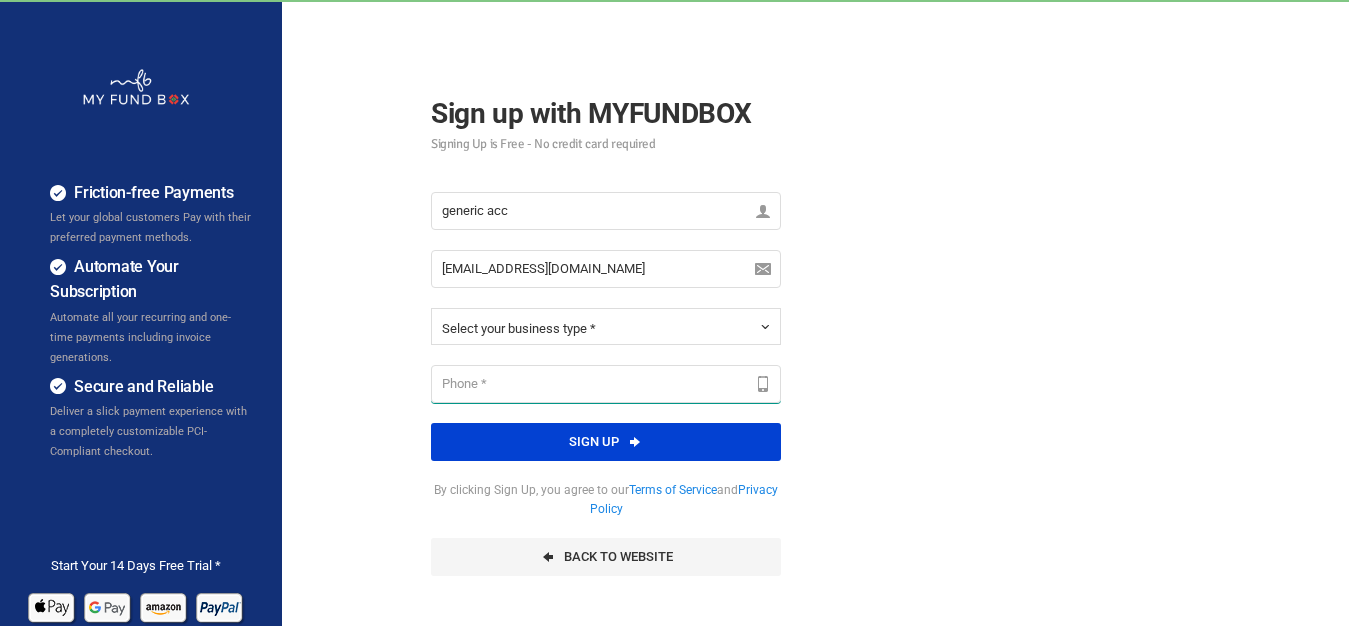 click at bounding box center (606, 384) 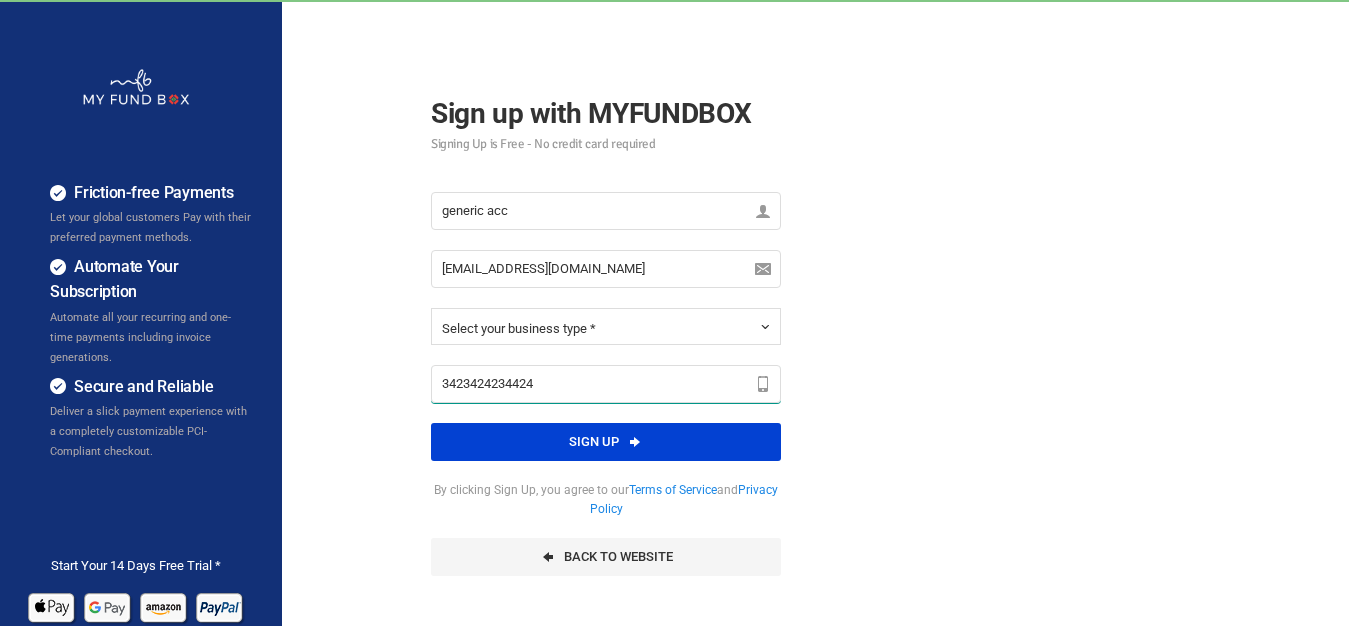 type on "3423424234424" 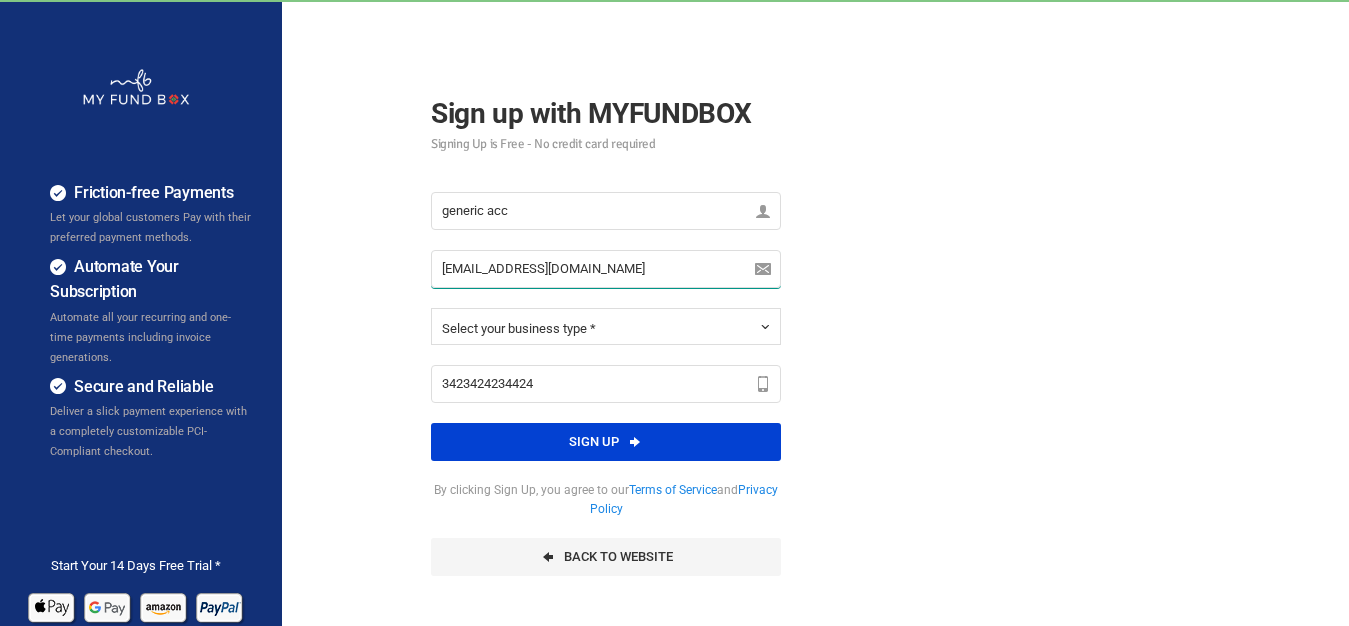 drag, startPoint x: 624, startPoint y: 268, endPoint x: 46, endPoint y: 232, distance: 579.12 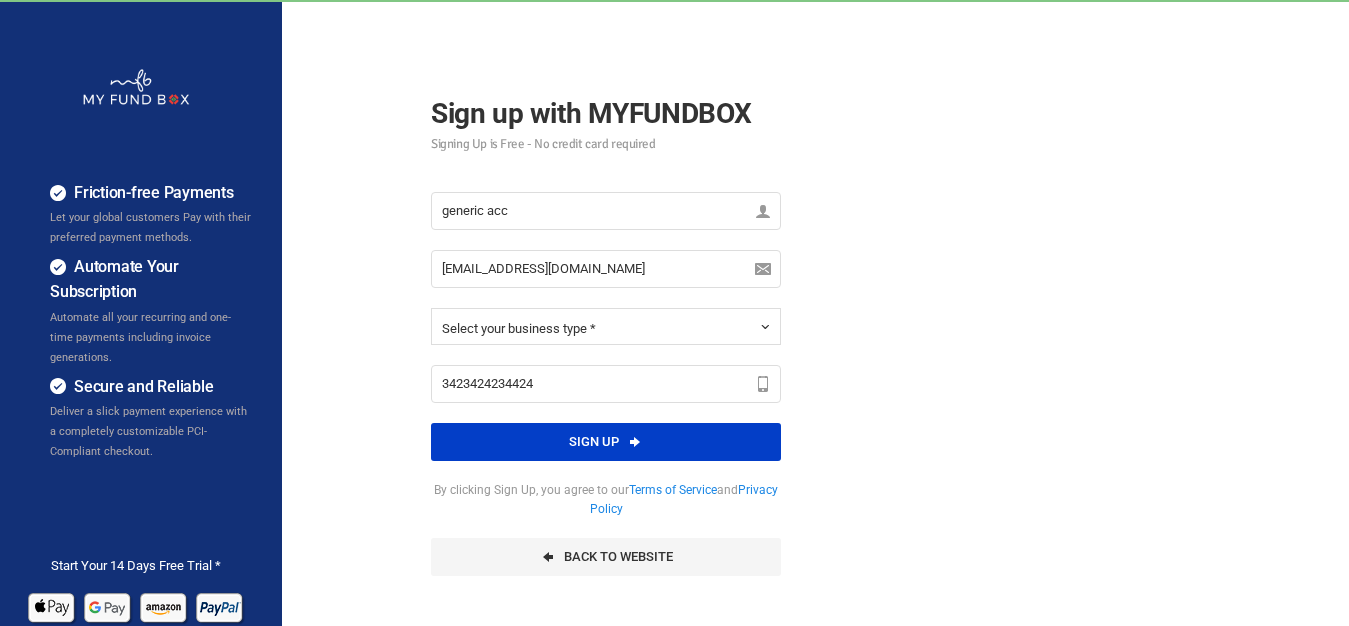 click at bounding box center [635, 442] 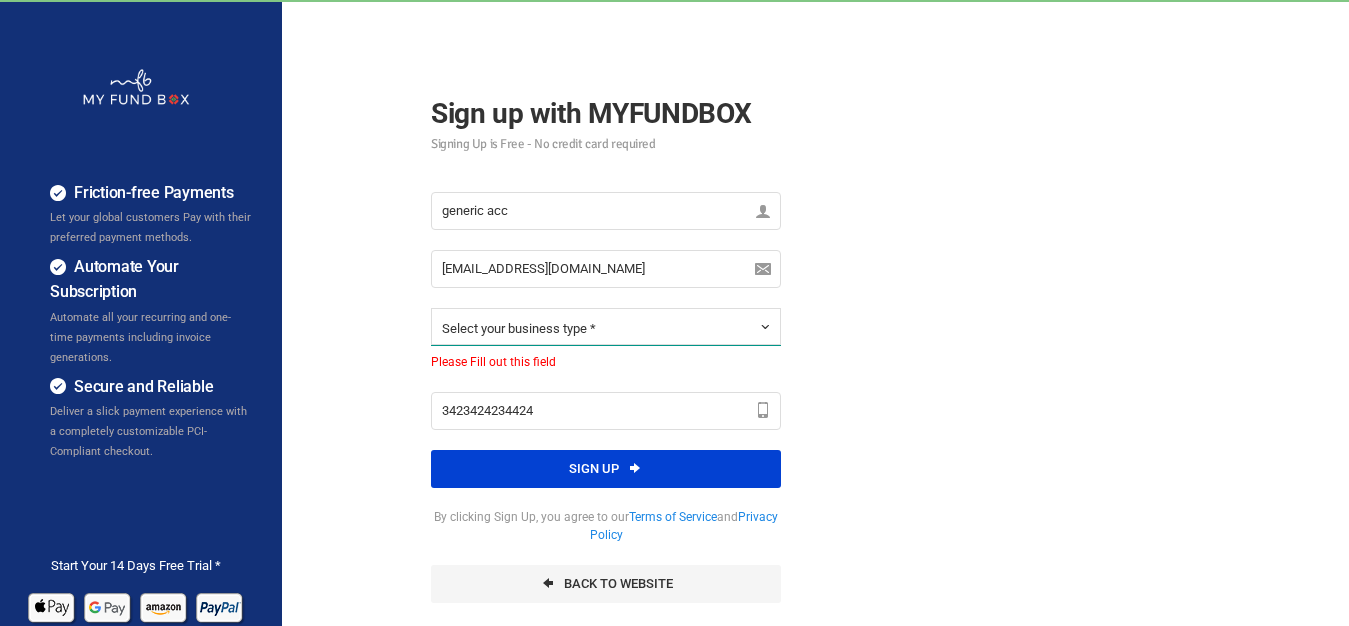 click on "Select your business type *" at bounding box center (606, 326) 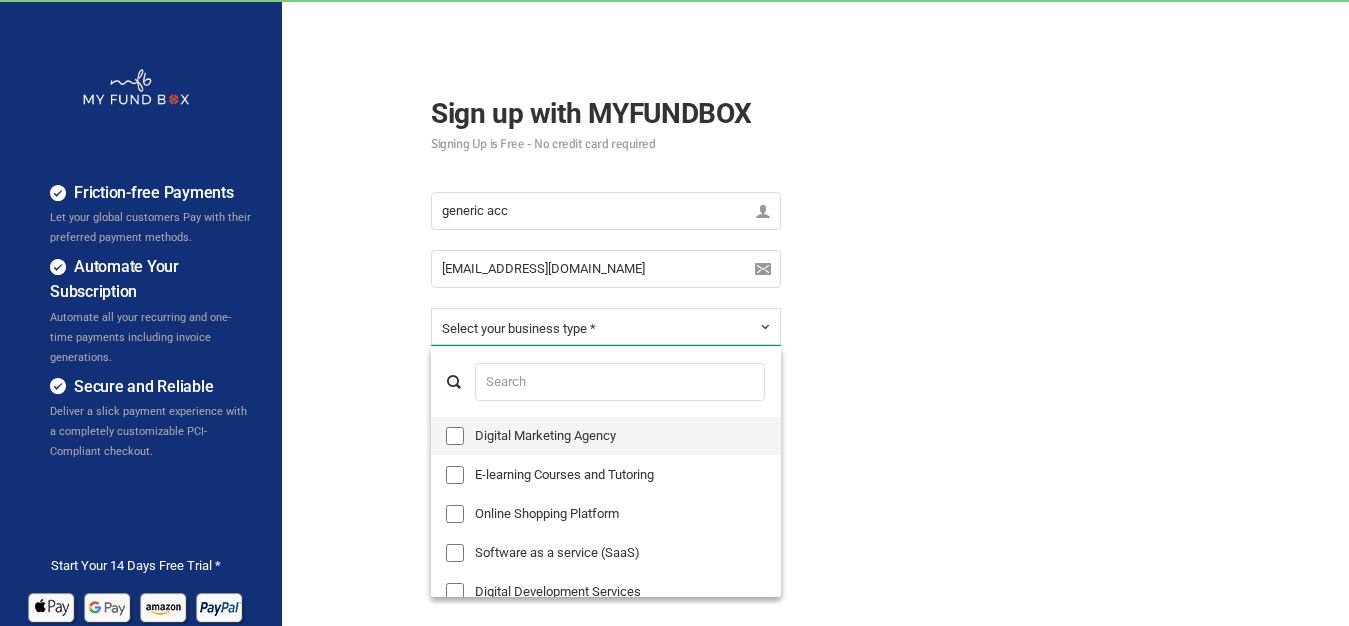 click on "Digital Marketing Agency" at bounding box center (606, 436) 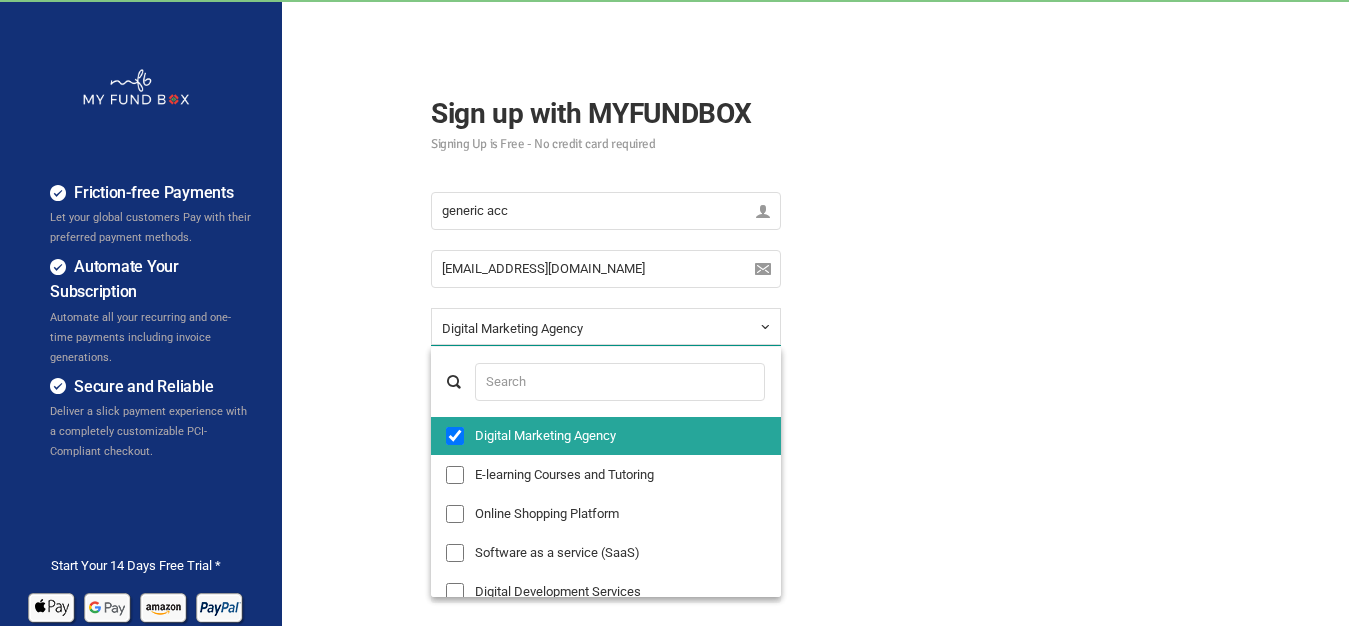 click on "Friction-free Payments
Let your global customers Pay with their preferred payment methods.
Automate Your Subscription
Automate all your recurring and one-time payments including invoice generations.
Secure and Reliable
Deliver a slick payment experience with a completely customizable PCI-Compliant checkout." at bounding box center [674, 500] 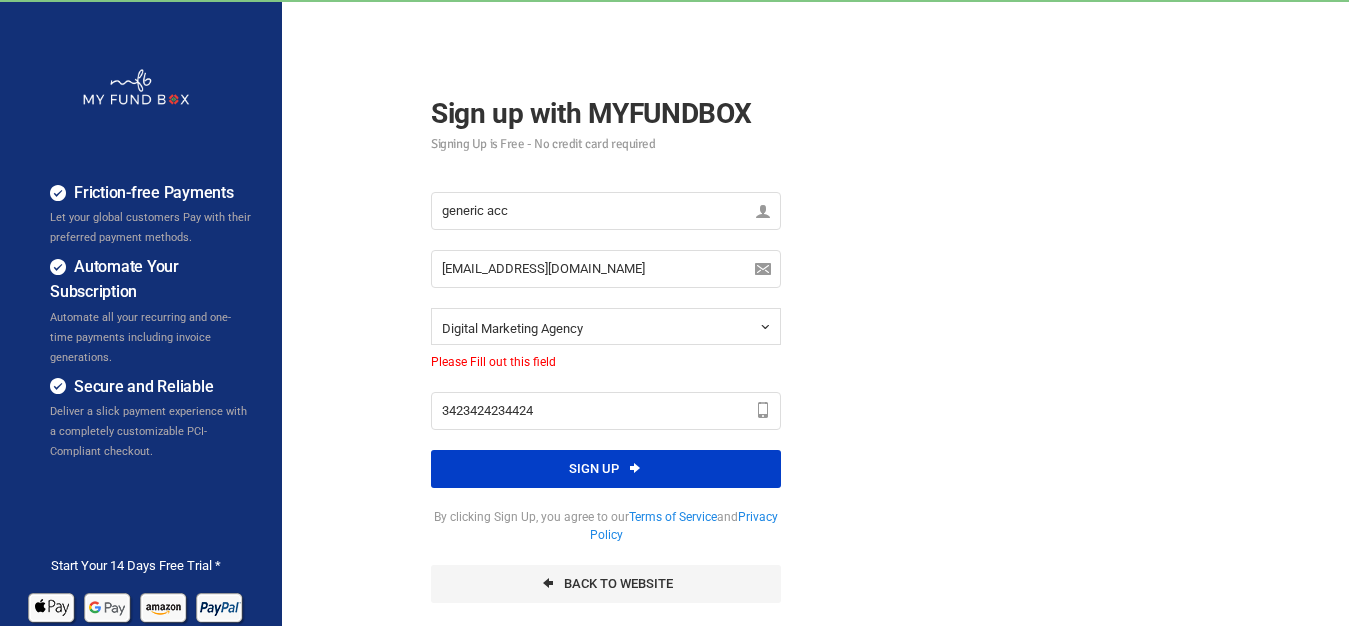 click on "Sign up" at bounding box center [606, 469] 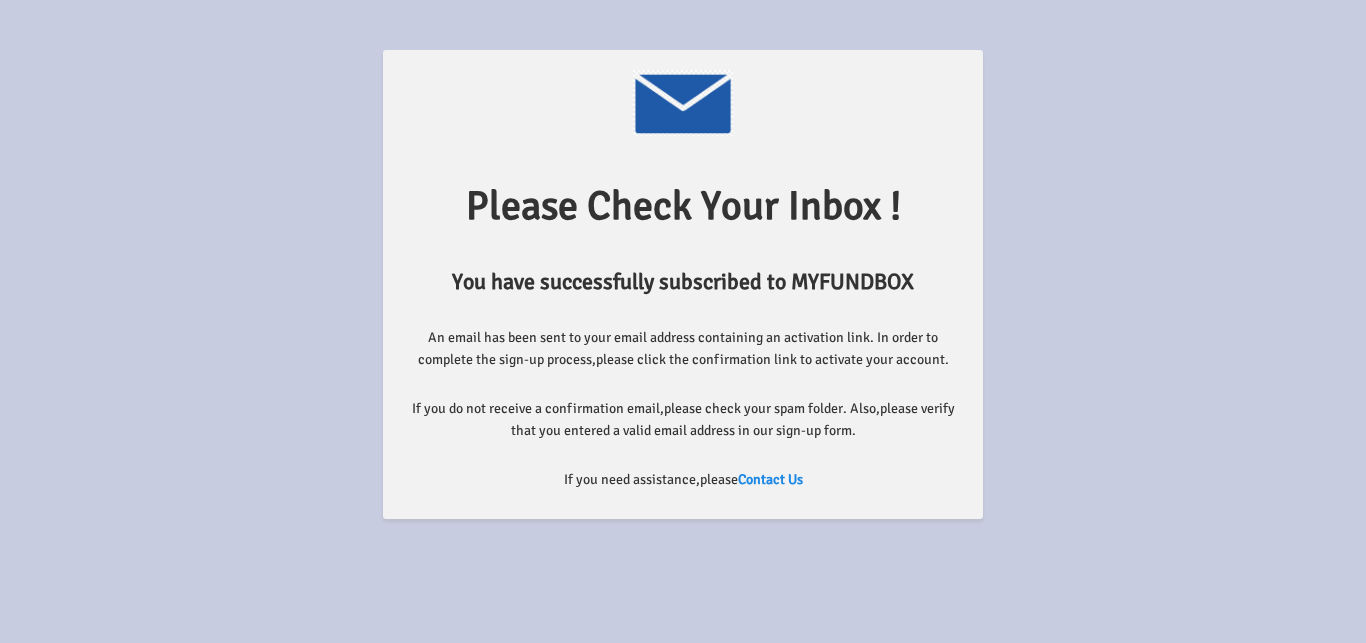 scroll, scrollTop: 0, scrollLeft: 0, axis: both 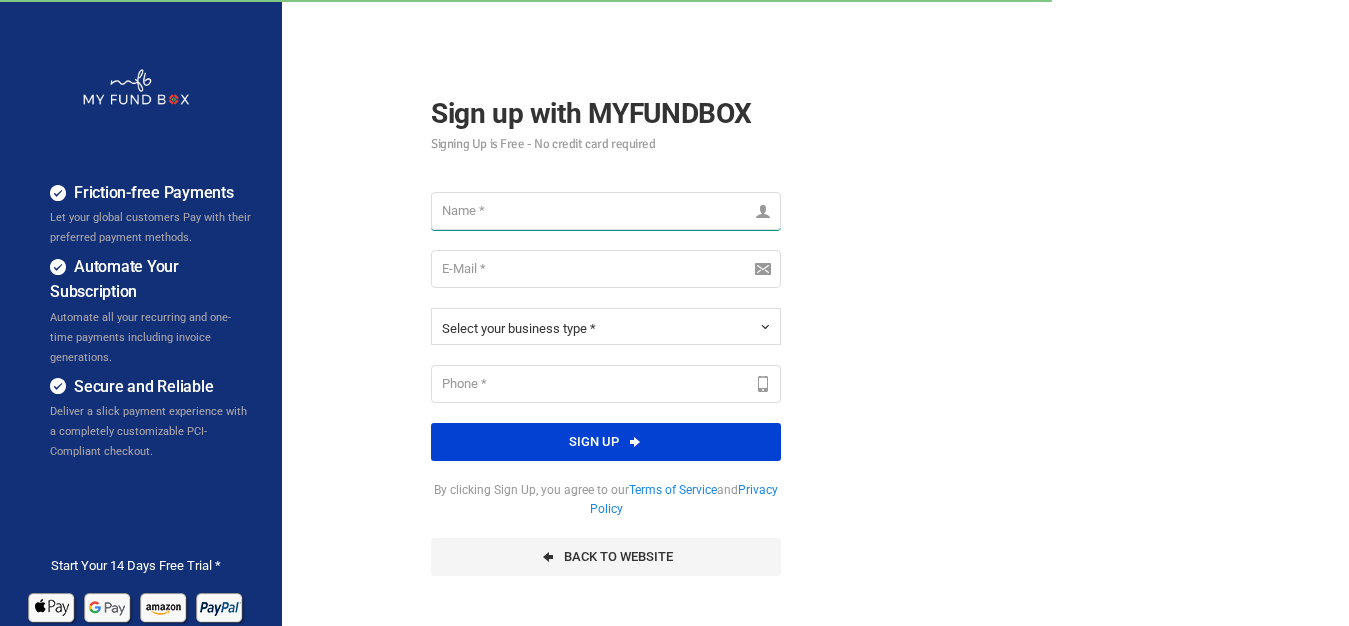 click at bounding box center [606, 211] 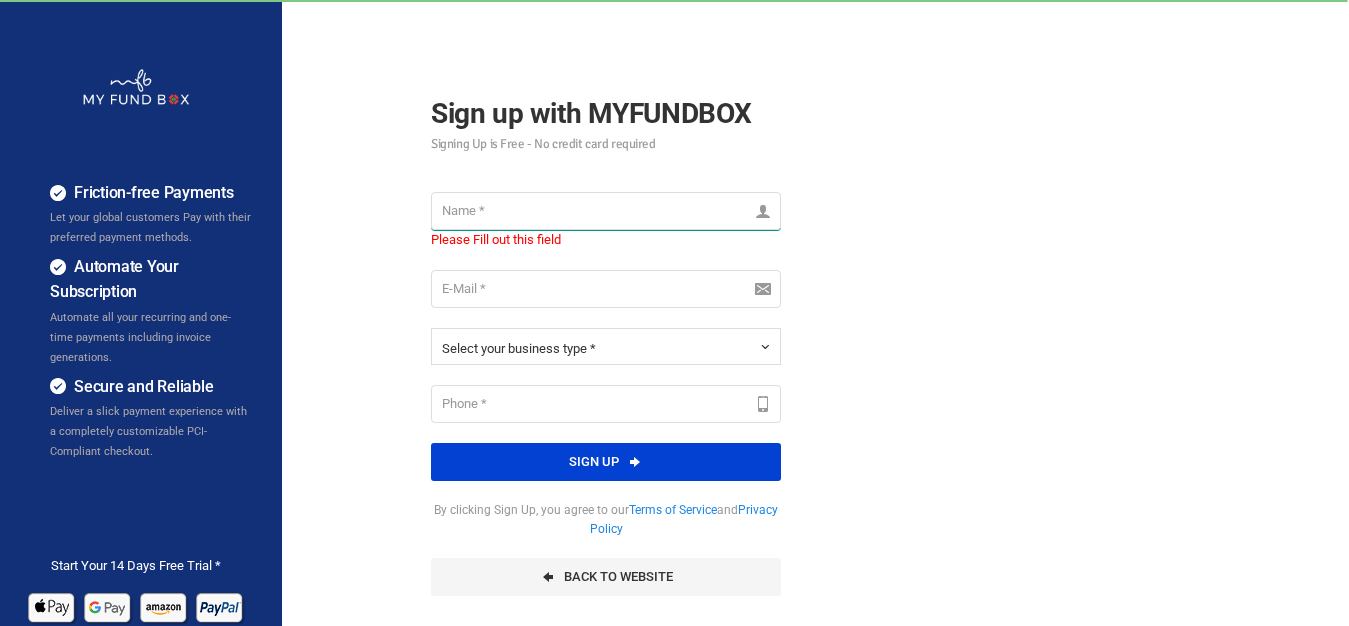 click at bounding box center (606, 211) 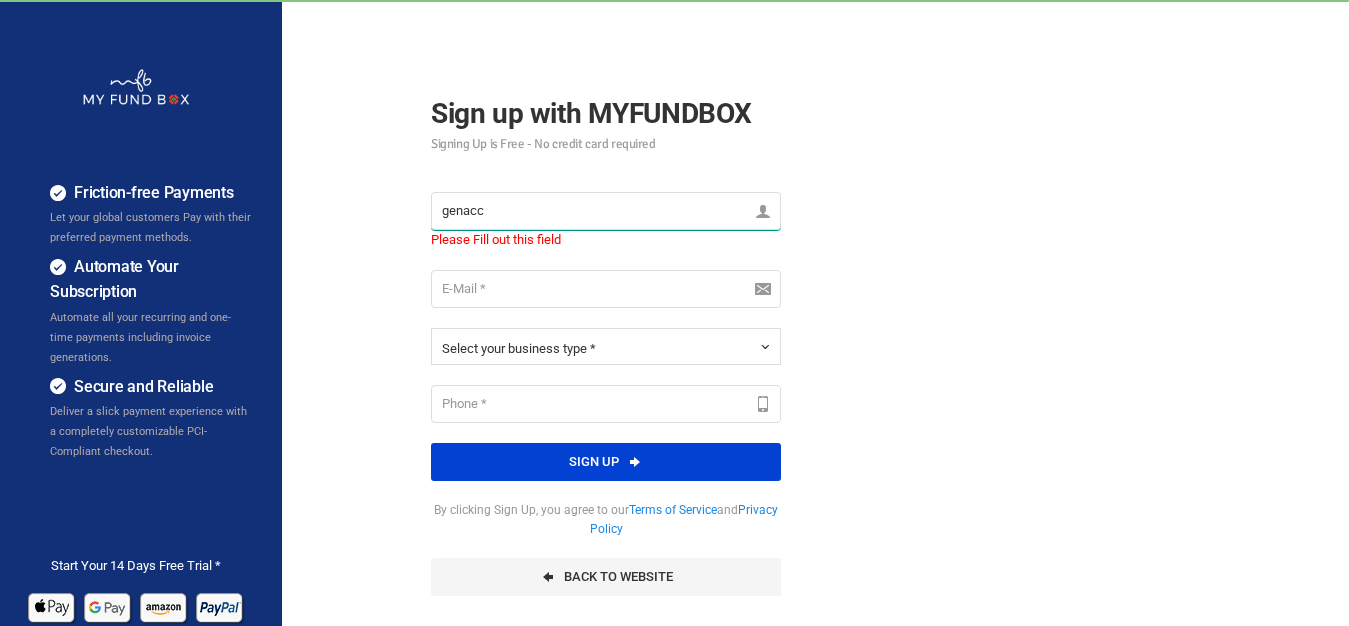 drag, startPoint x: 520, startPoint y: 216, endPoint x: 196, endPoint y: 181, distance: 325.88495 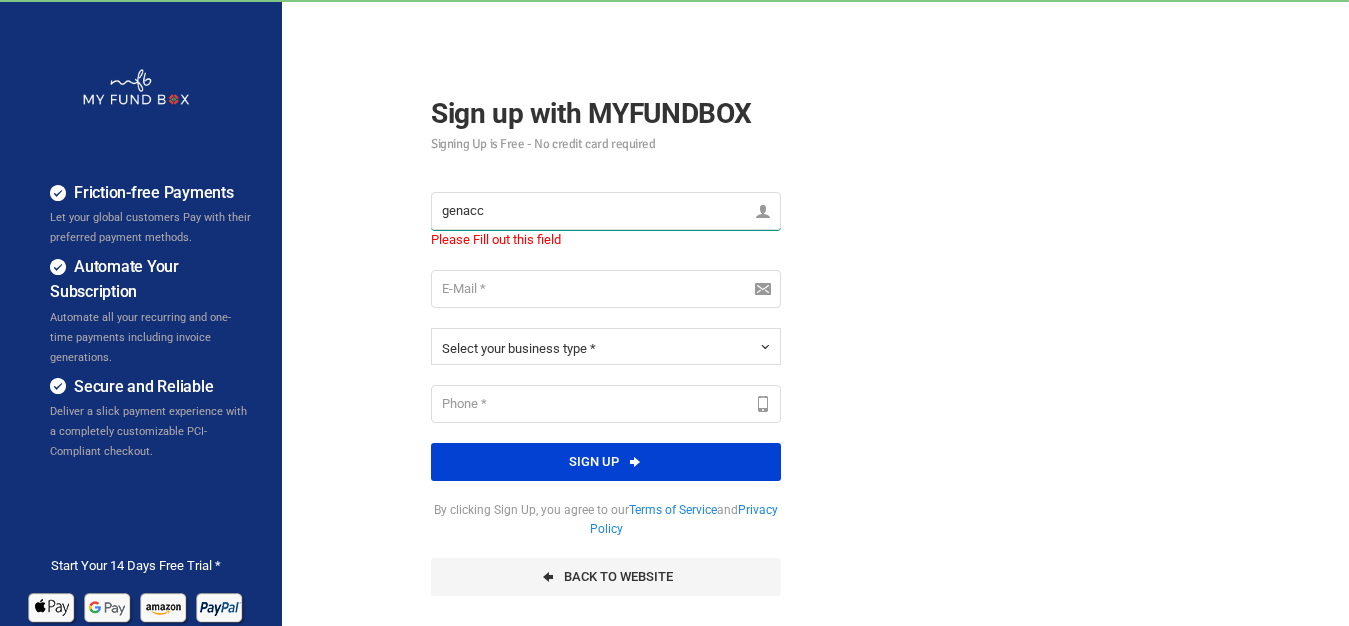 type on "genacc" 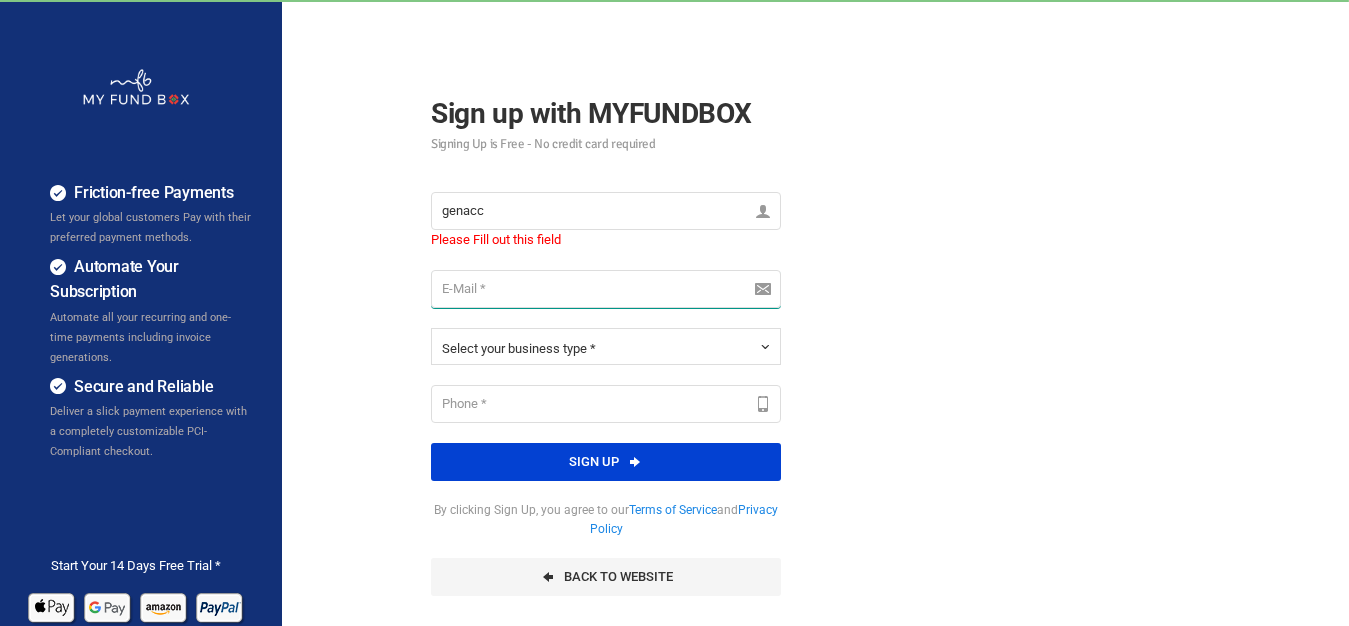click at bounding box center [606, 289] 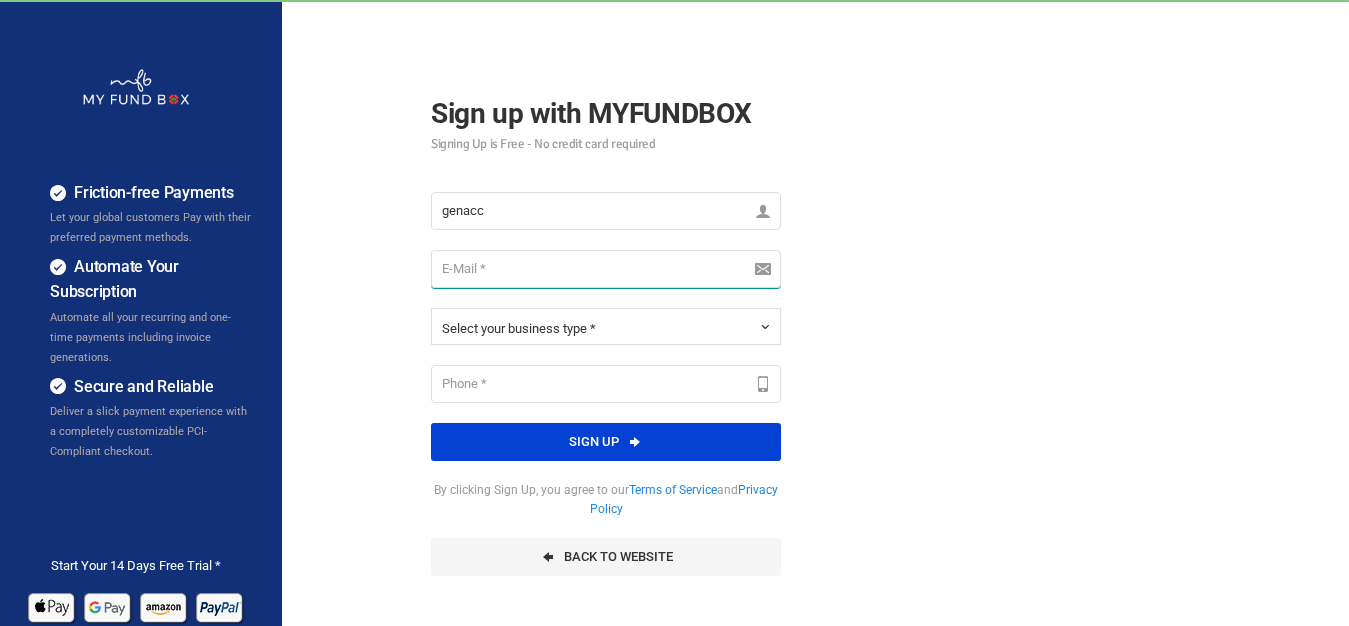 paste on "genacc" 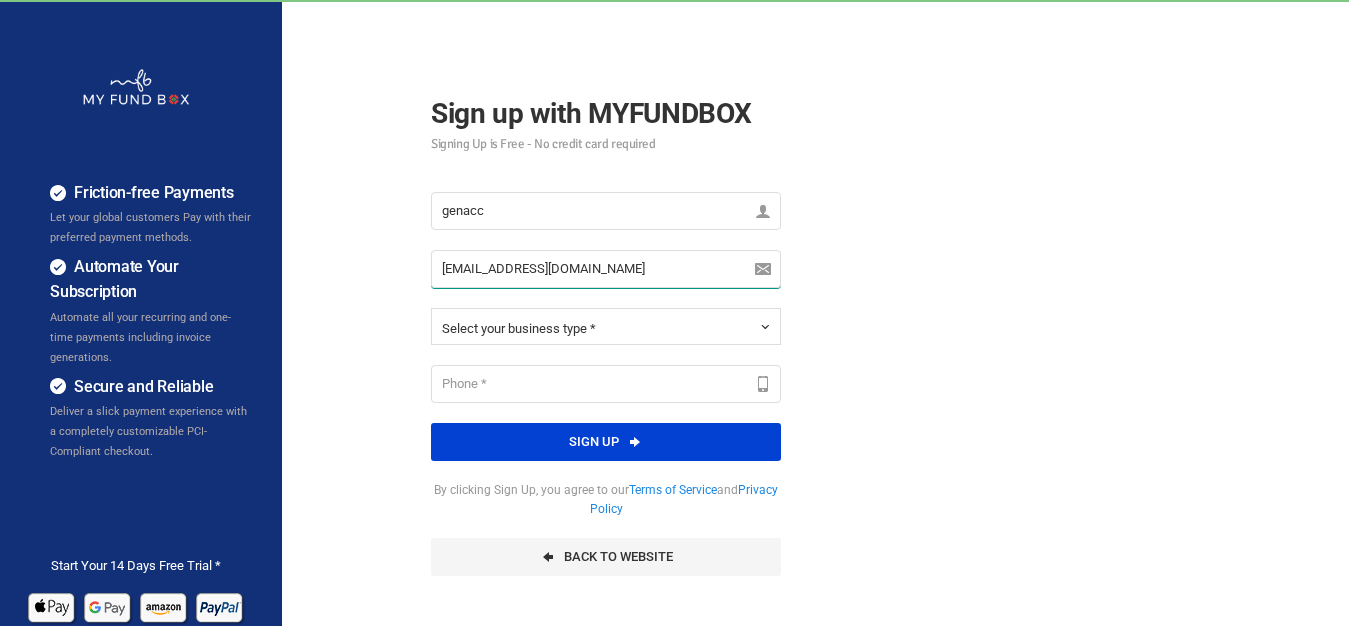 type on "[EMAIL_ADDRESS][DOMAIN_NAME]" 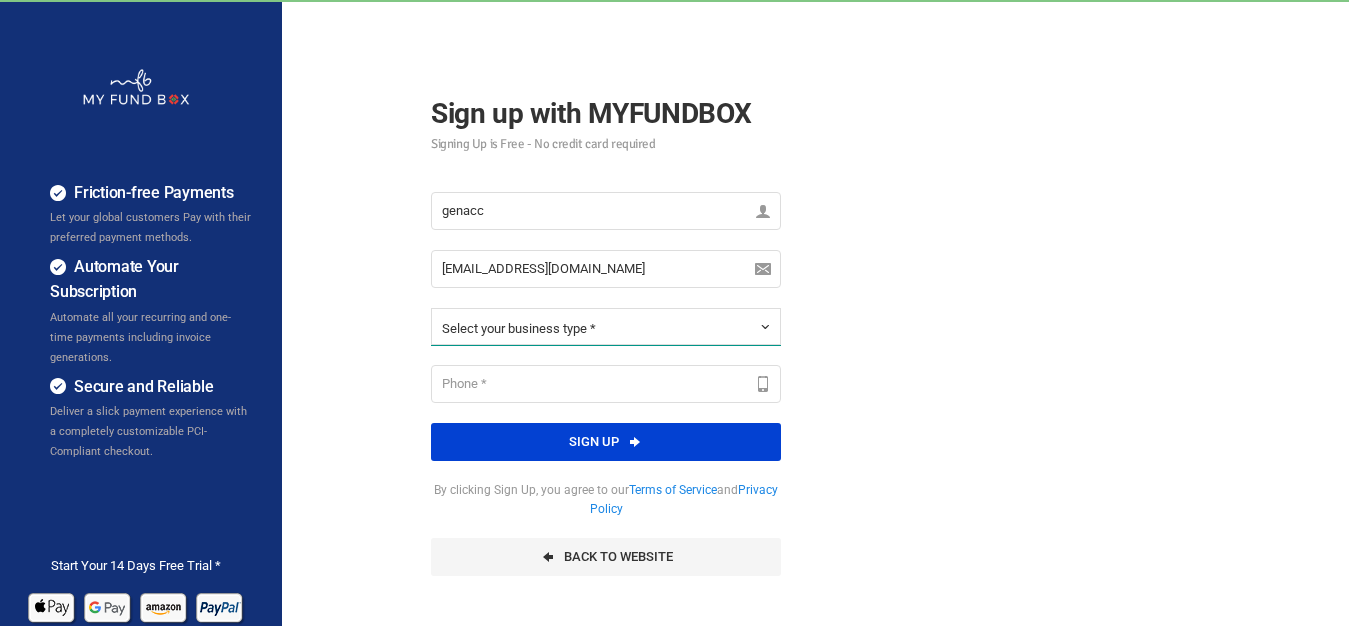 click on "Select your business type *" at bounding box center (519, 328) 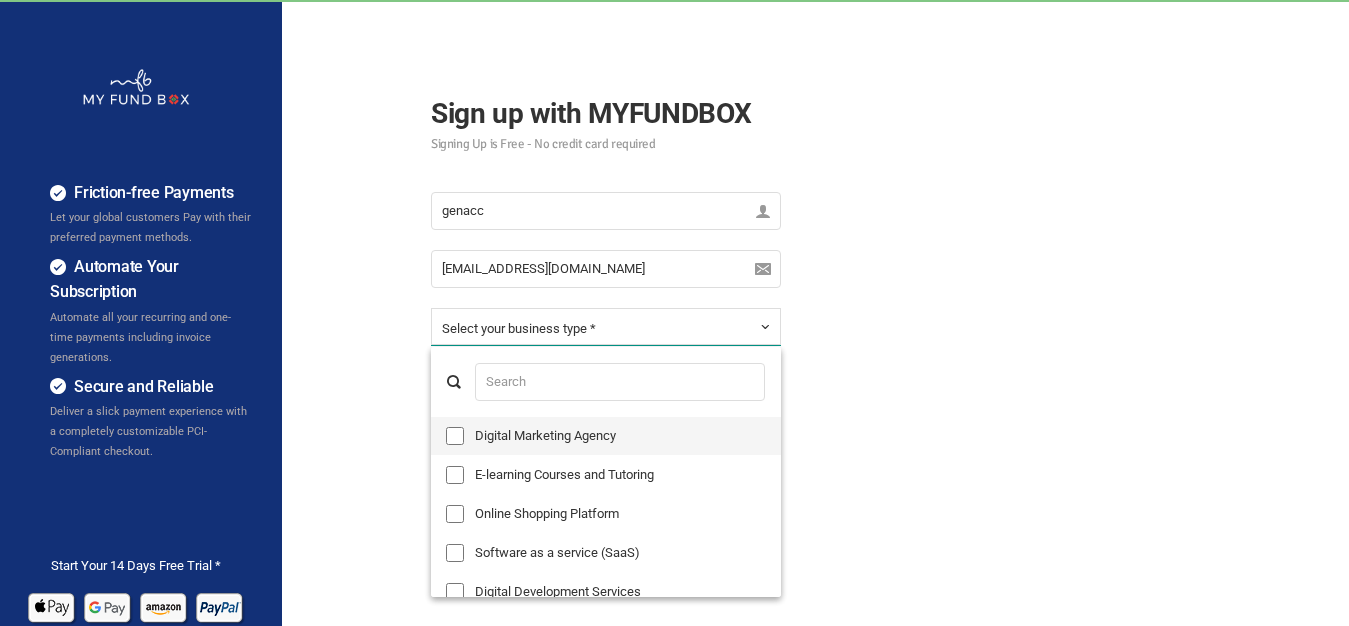 click on "Digital Marketing Agency" at bounding box center (606, 436) 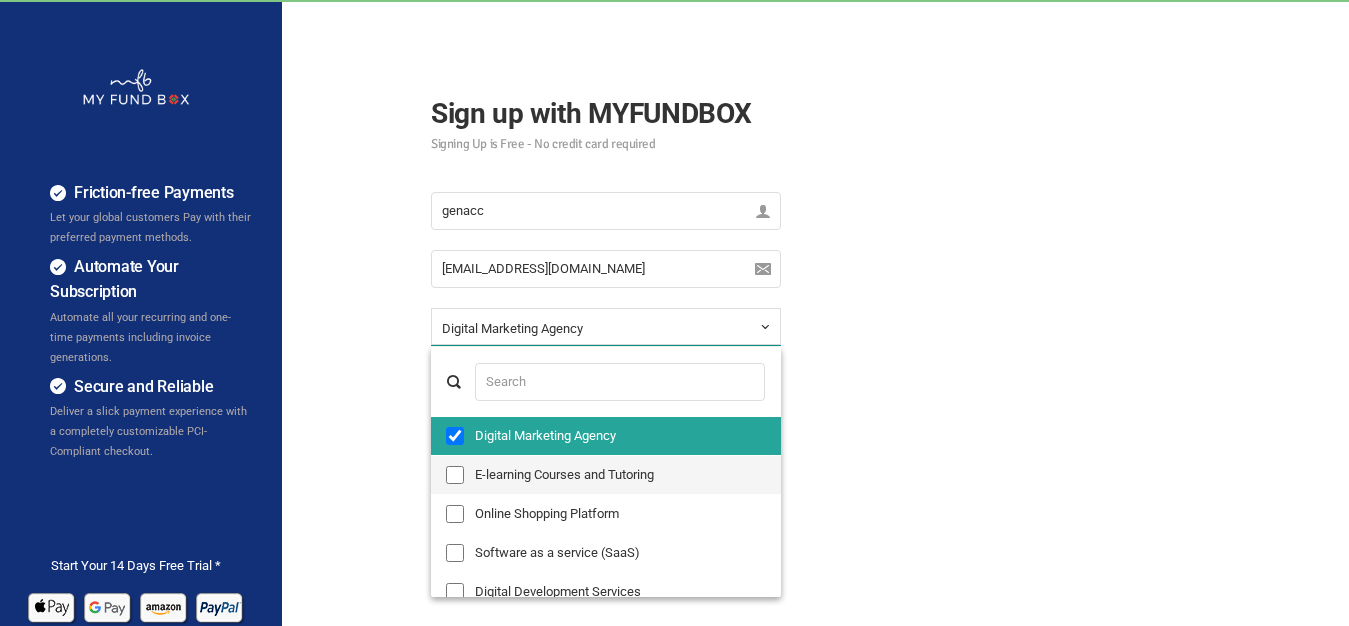 click on "E-learning Courses and Tutoring" at bounding box center [606, 475] 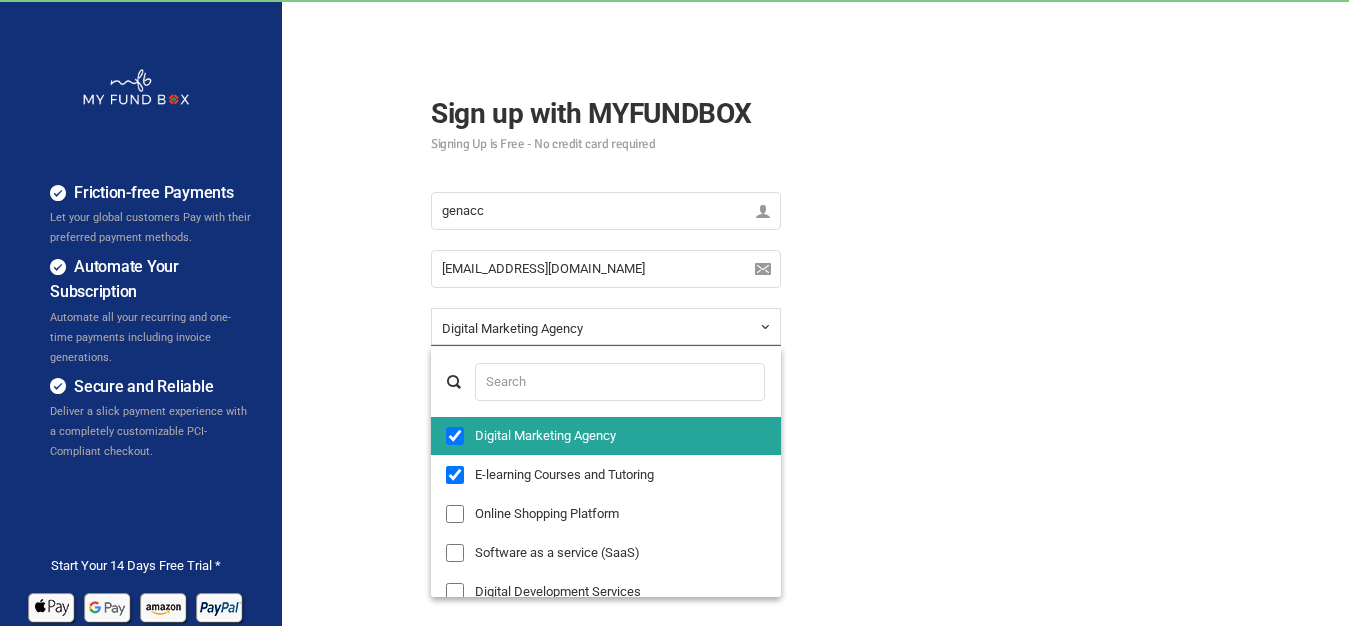scroll, scrollTop: 32, scrollLeft: 0, axis: vertical 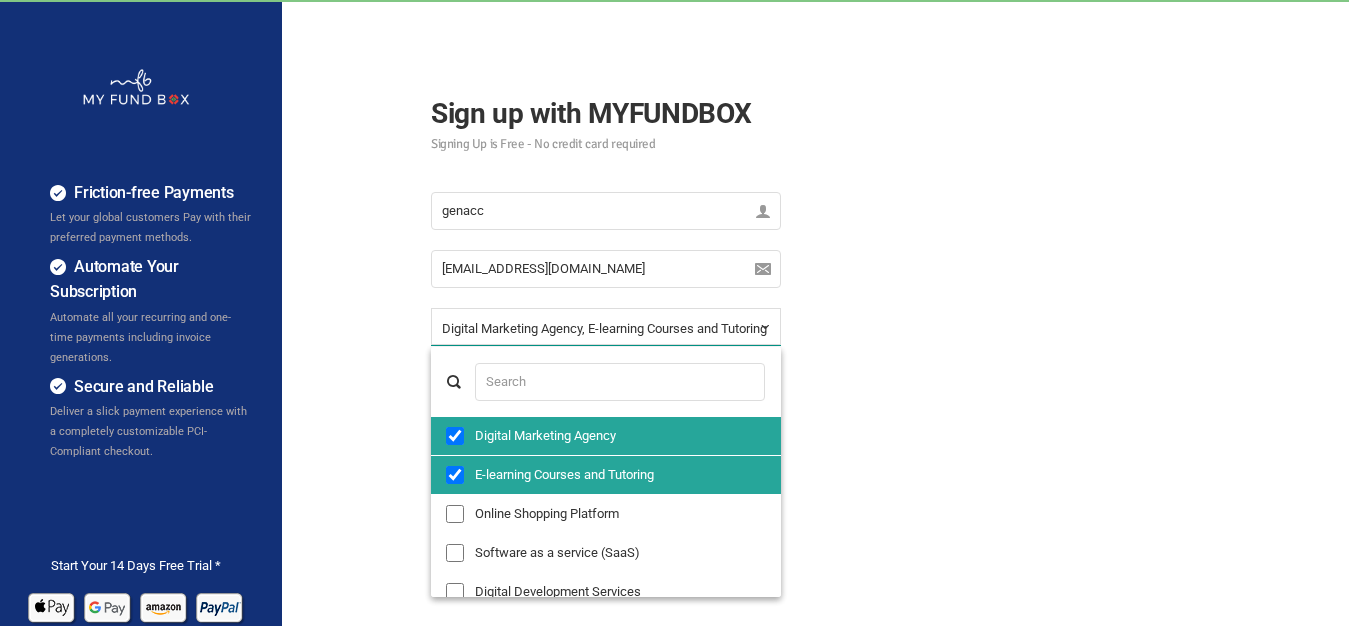 click on "Friction-free Payments
Let your global customers Pay with their preferred payment methods.
Automate Your Subscription
Automate all your recurring and one-time payments including invoice generations.
Secure and Reliable
Deliver a slick payment experience with a completely customizable PCI-Compliant checkout." at bounding box center [674, 500] 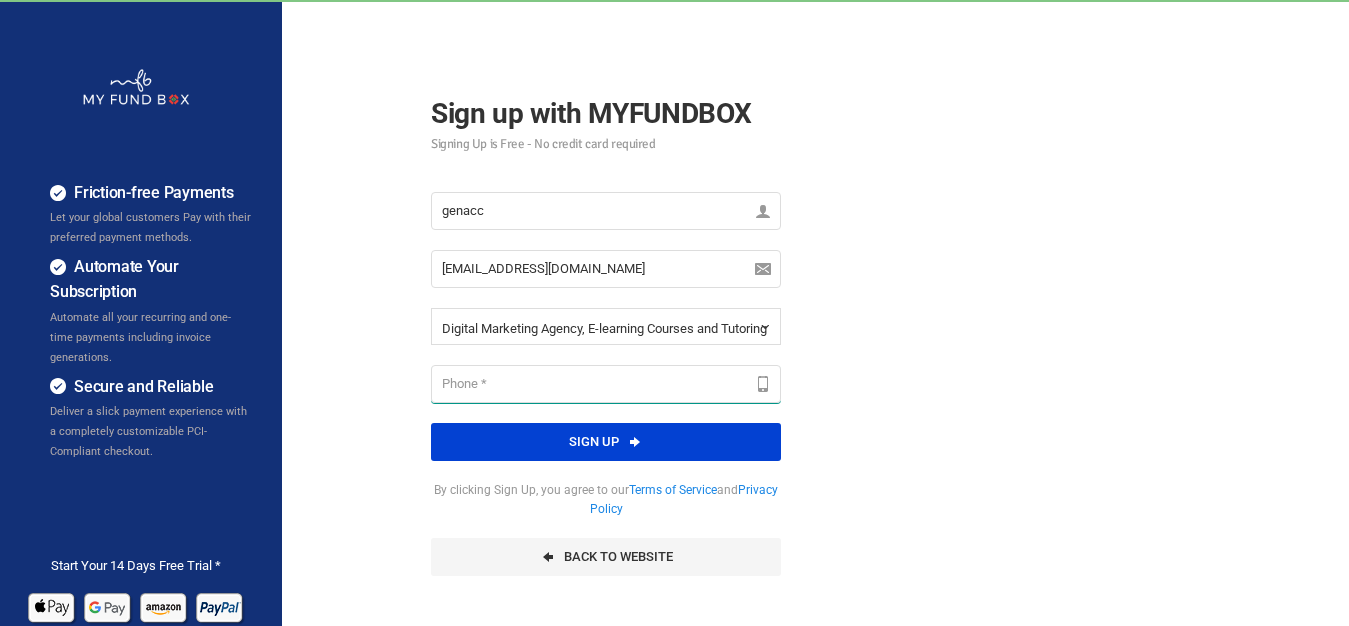 click at bounding box center [606, 384] 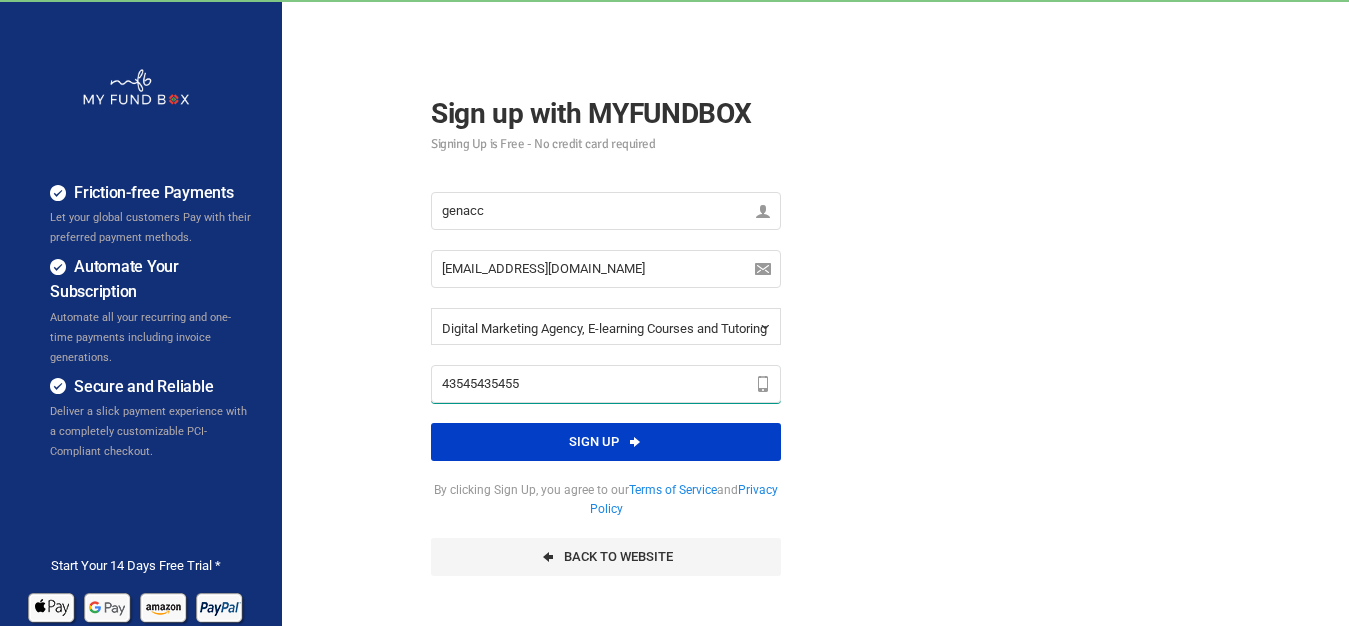 type on "43545435455" 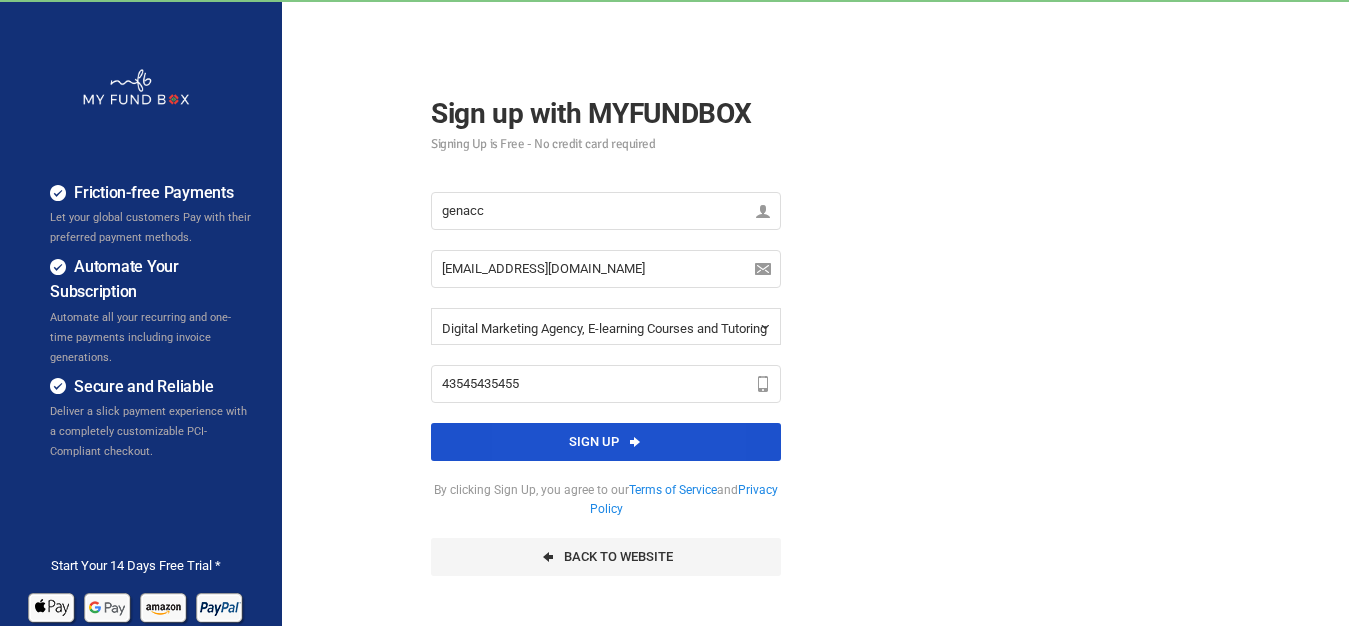 click on "Sign up" at bounding box center (606, 442) 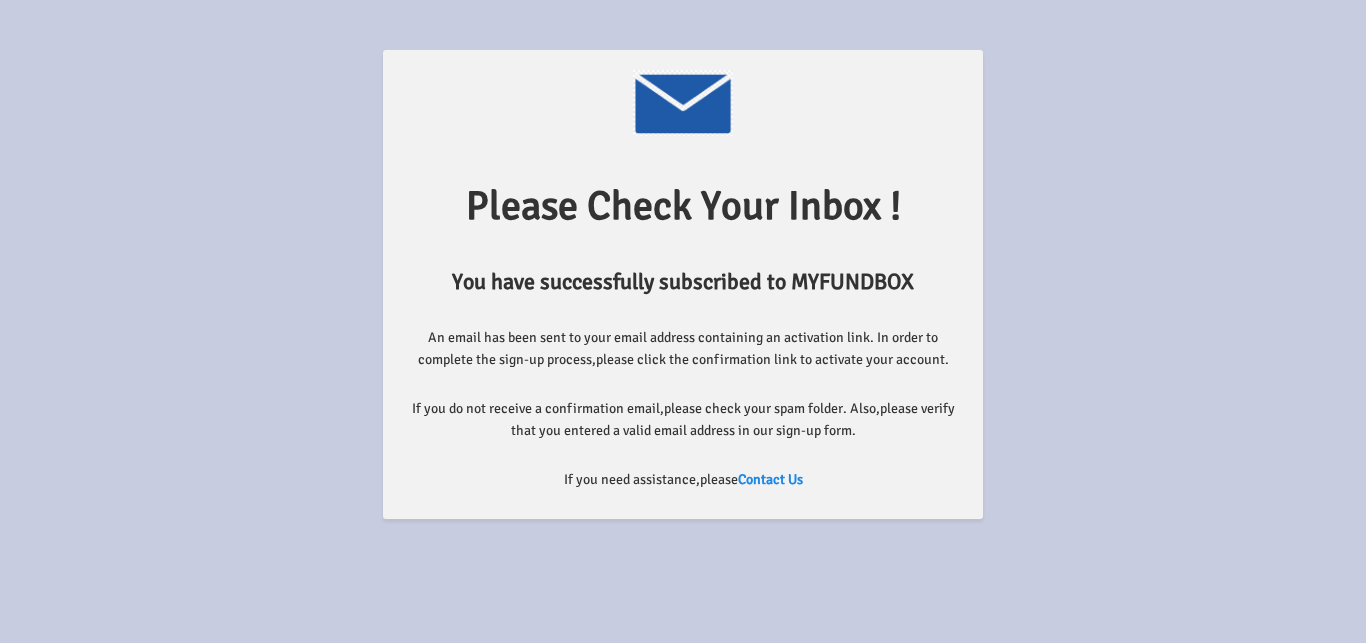 scroll, scrollTop: 0, scrollLeft: 0, axis: both 